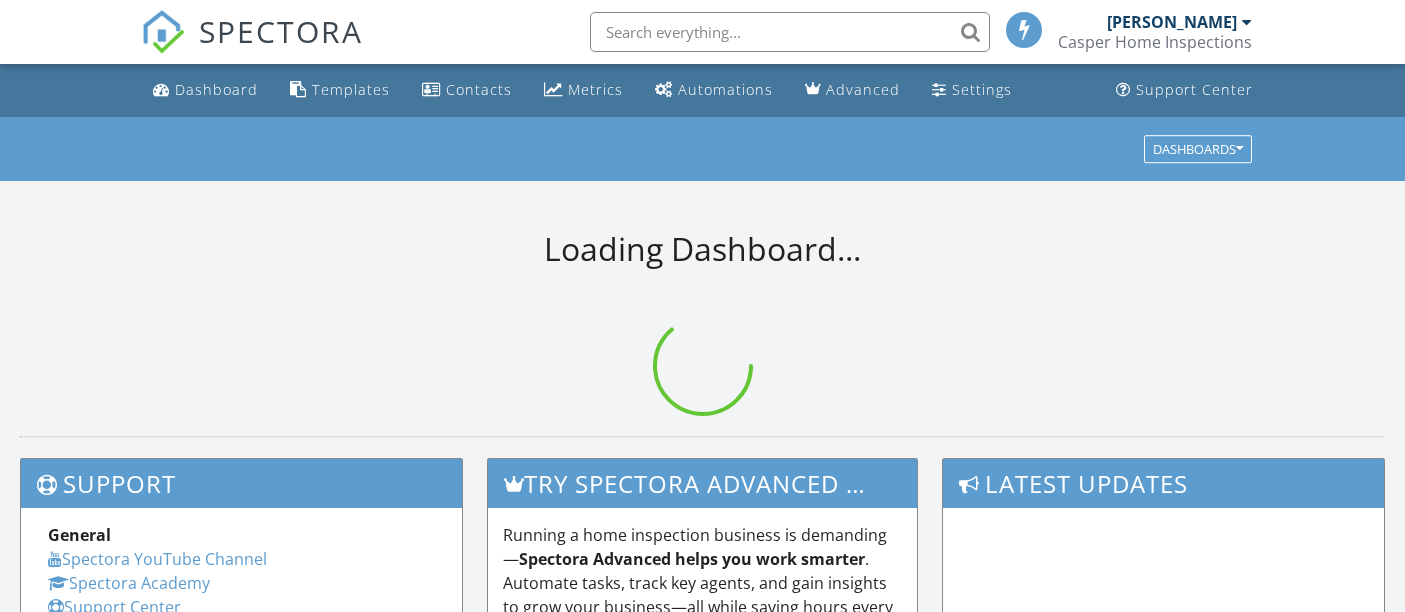 scroll, scrollTop: 0, scrollLeft: 0, axis: both 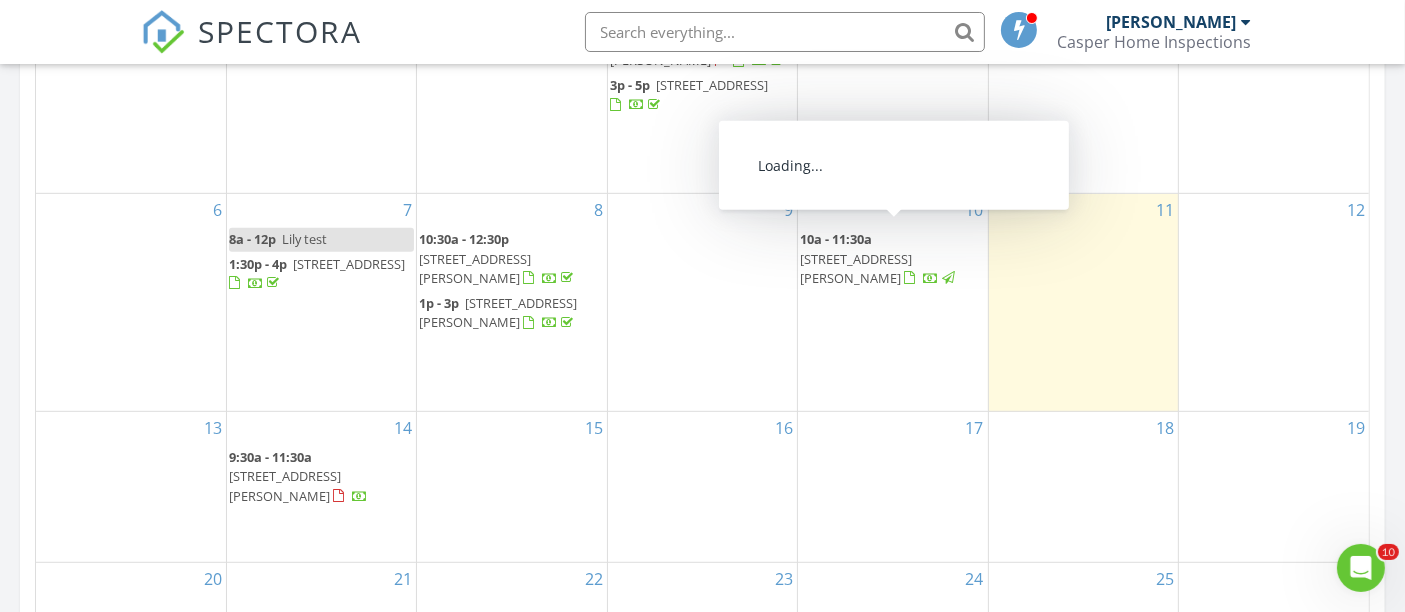 click on "[STREET_ADDRESS][PERSON_NAME]" at bounding box center (856, 268) 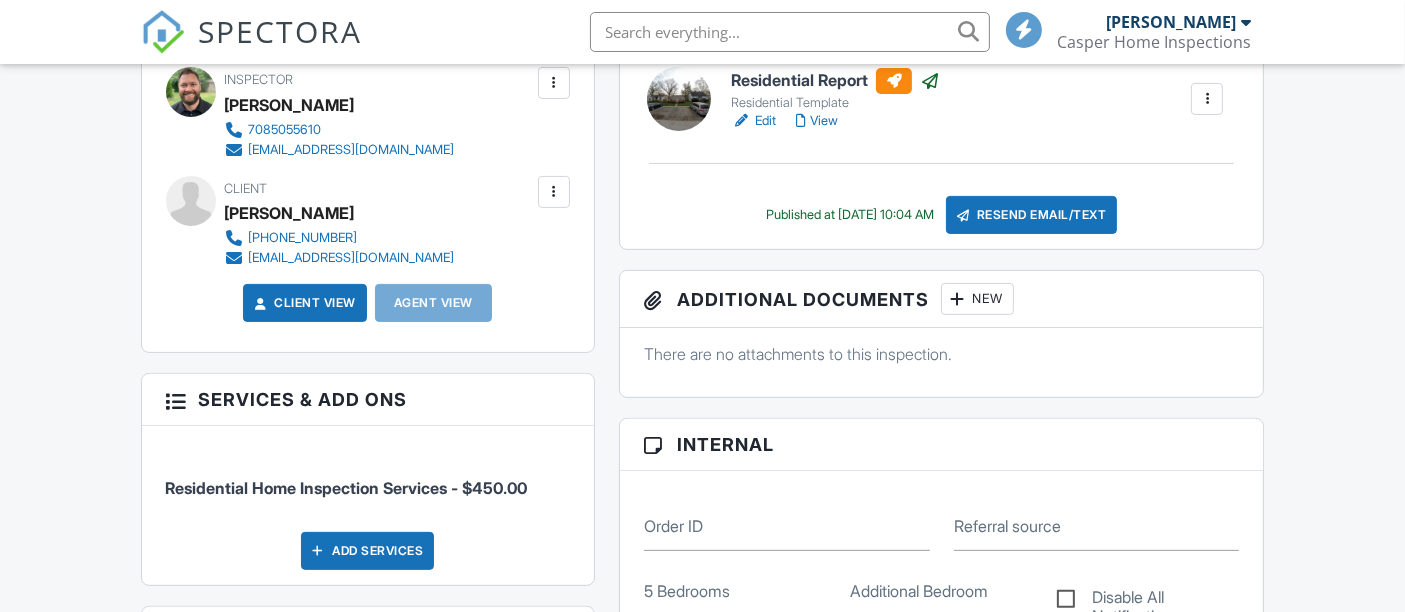 scroll, scrollTop: 592, scrollLeft: 0, axis: vertical 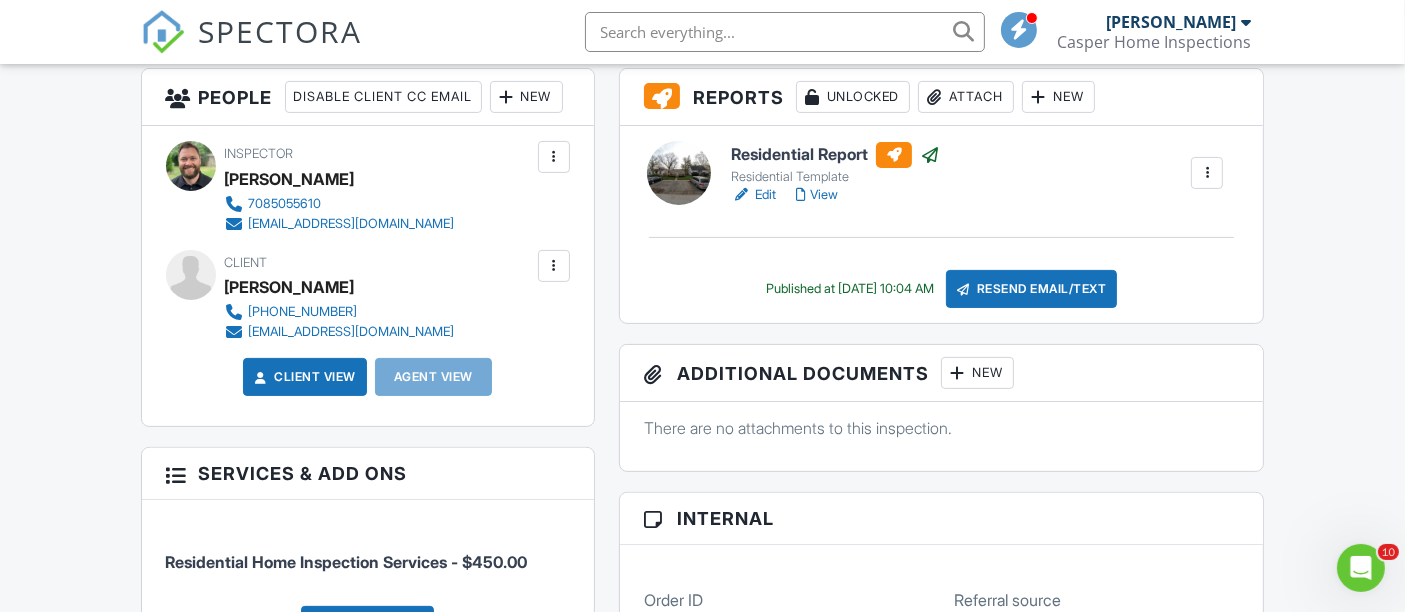 click on "New" at bounding box center [526, 97] 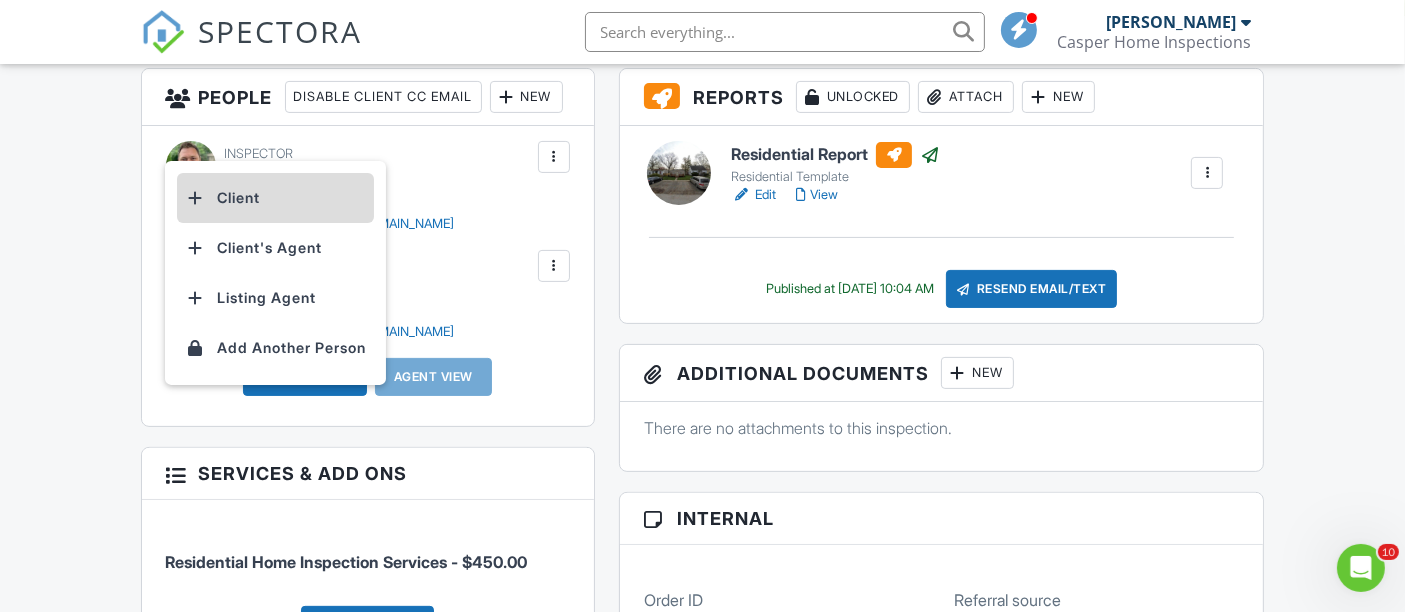 click on "Client" at bounding box center [275, 198] 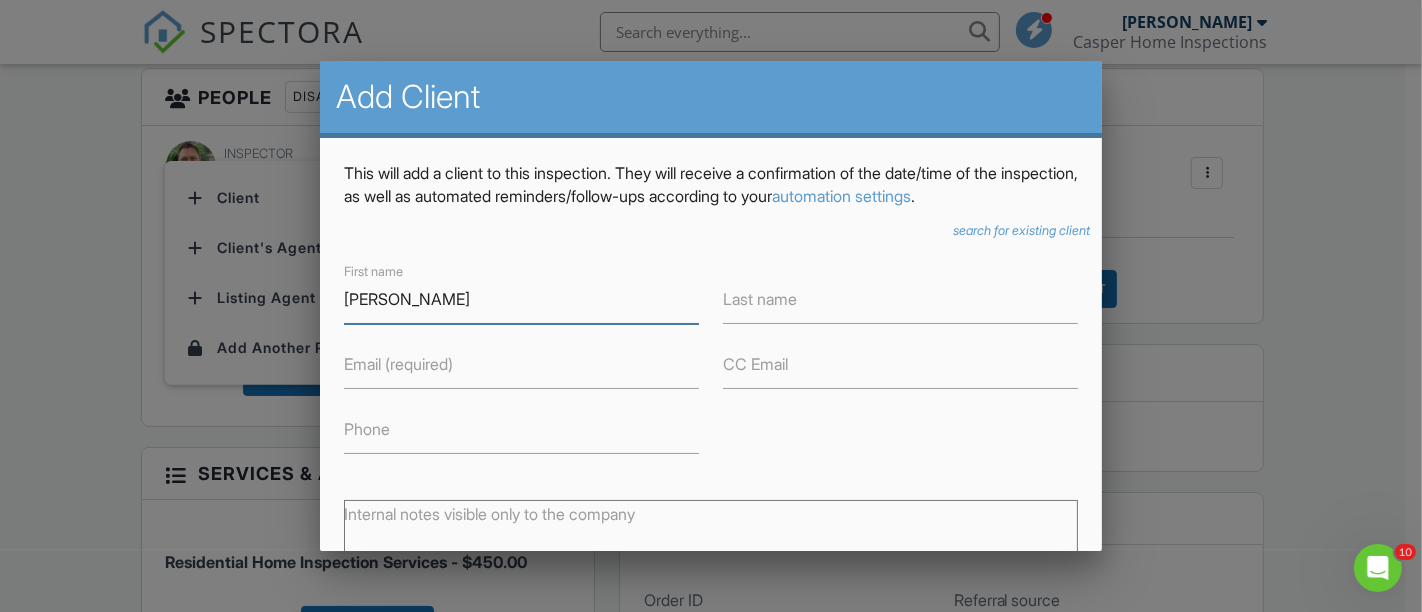 type on "[PERSON_NAME]" 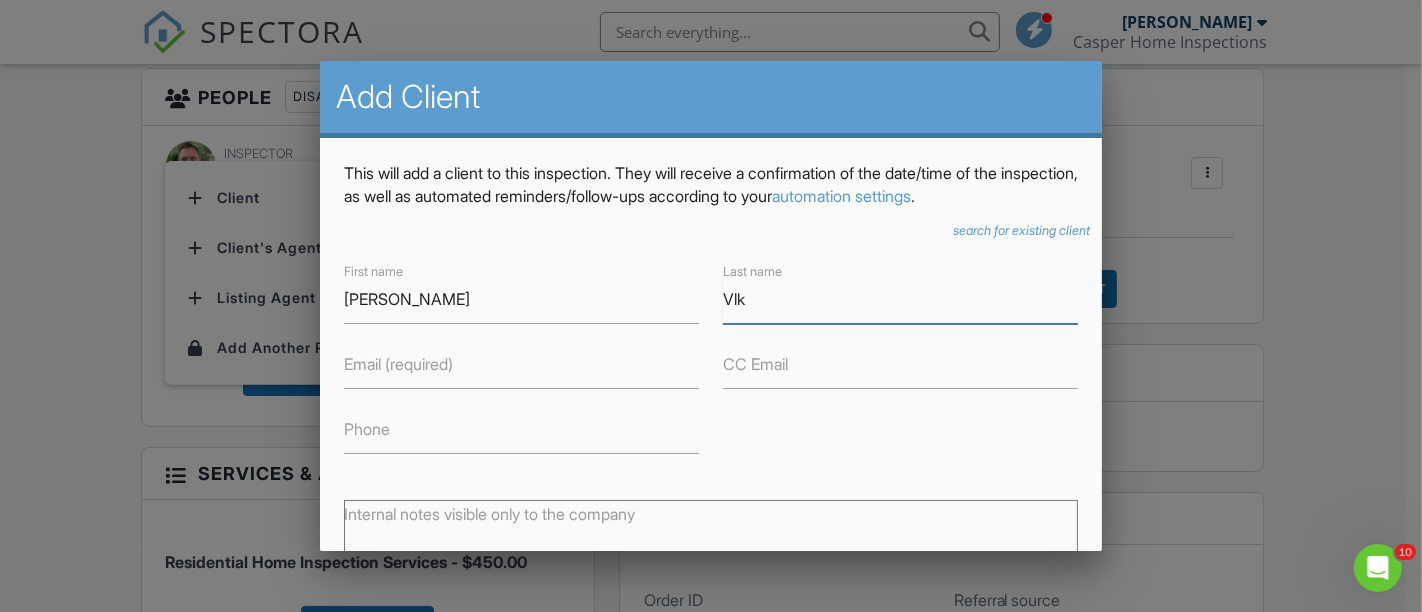 type on "Vlk" 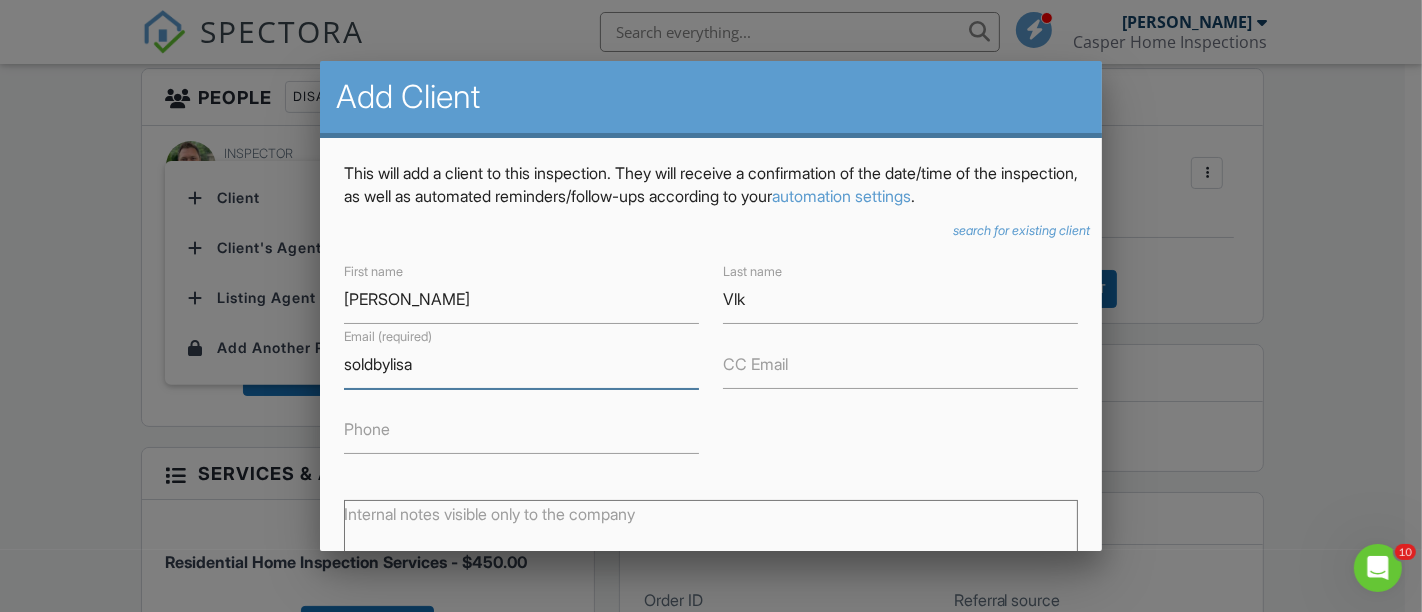 click on "soldbylisa" at bounding box center (521, 364) 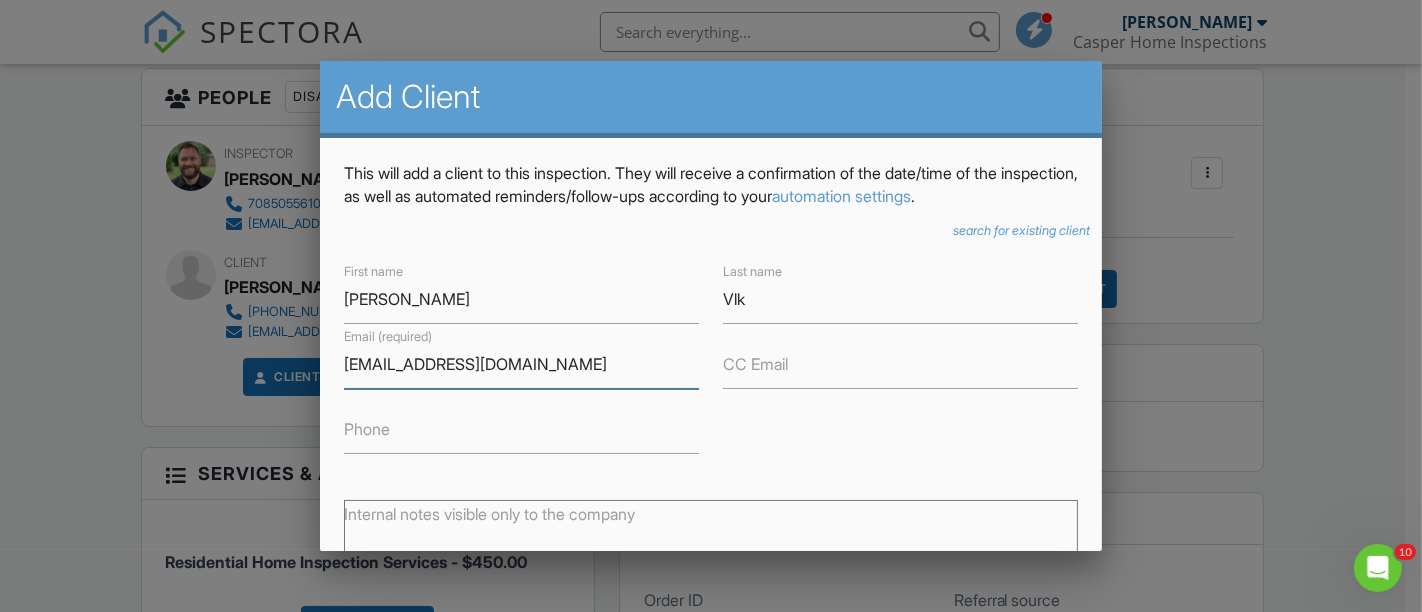 type on "[EMAIL_ADDRESS][DOMAIN_NAME]" 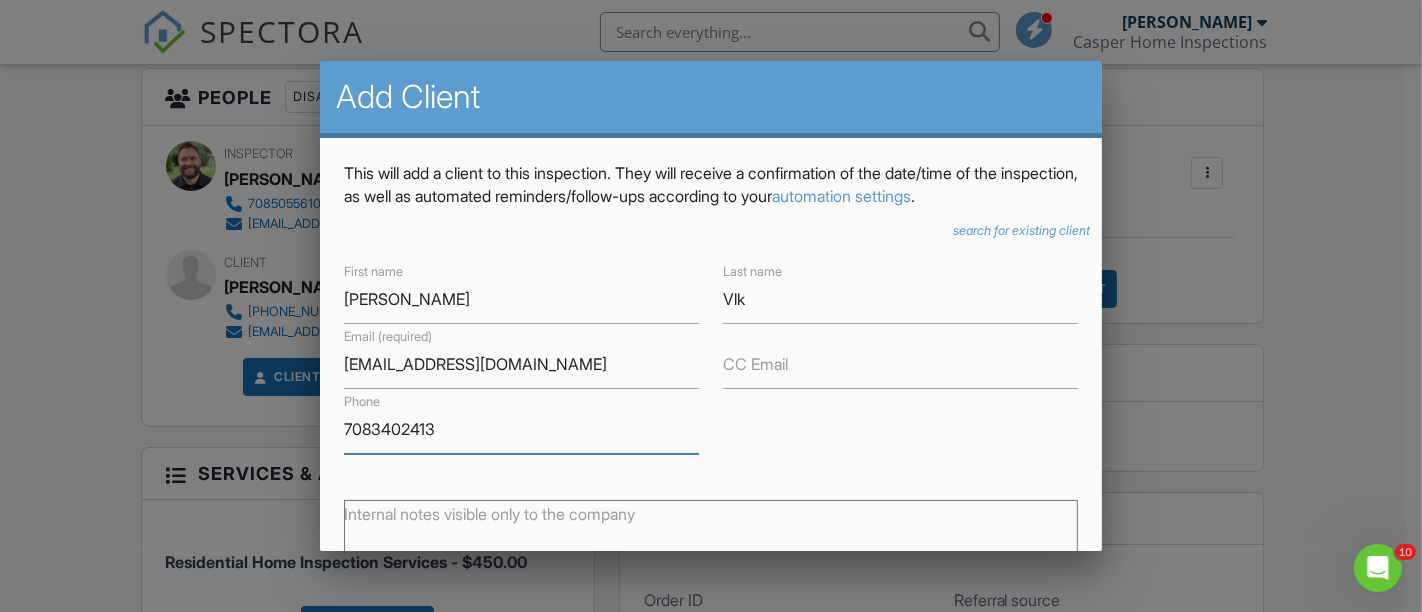 click on "7083402413" at bounding box center (521, 429) 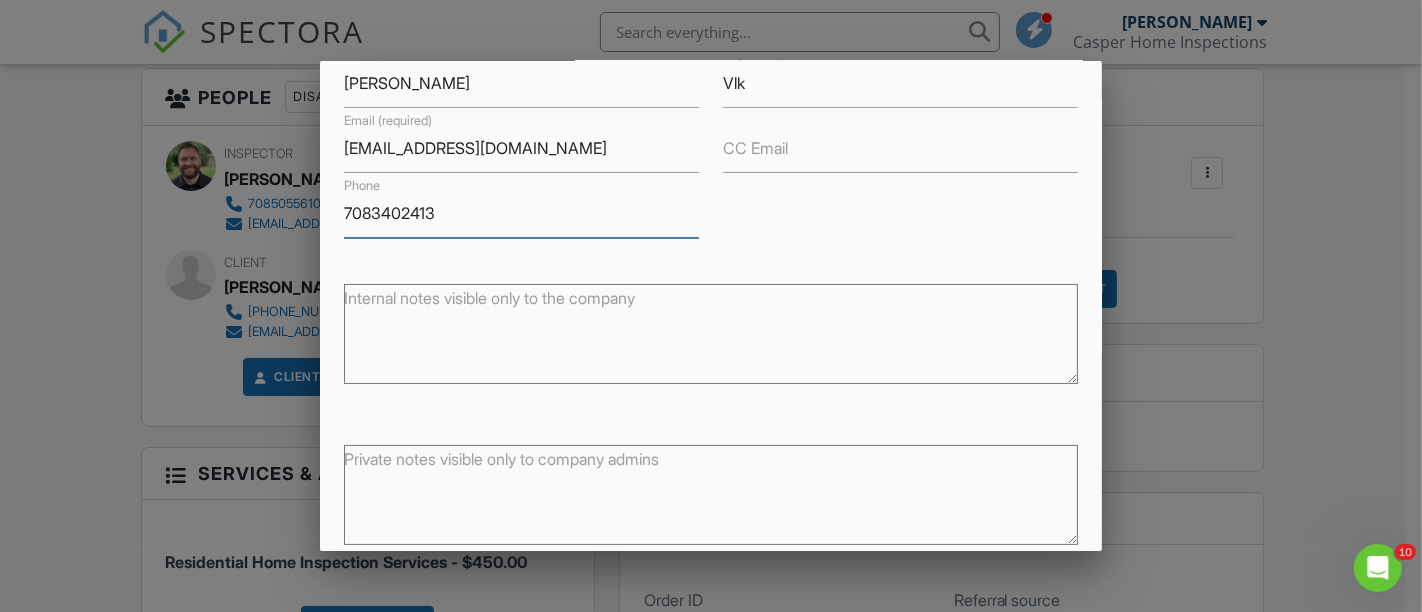 scroll, scrollTop: 318, scrollLeft: 0, axis: vertical 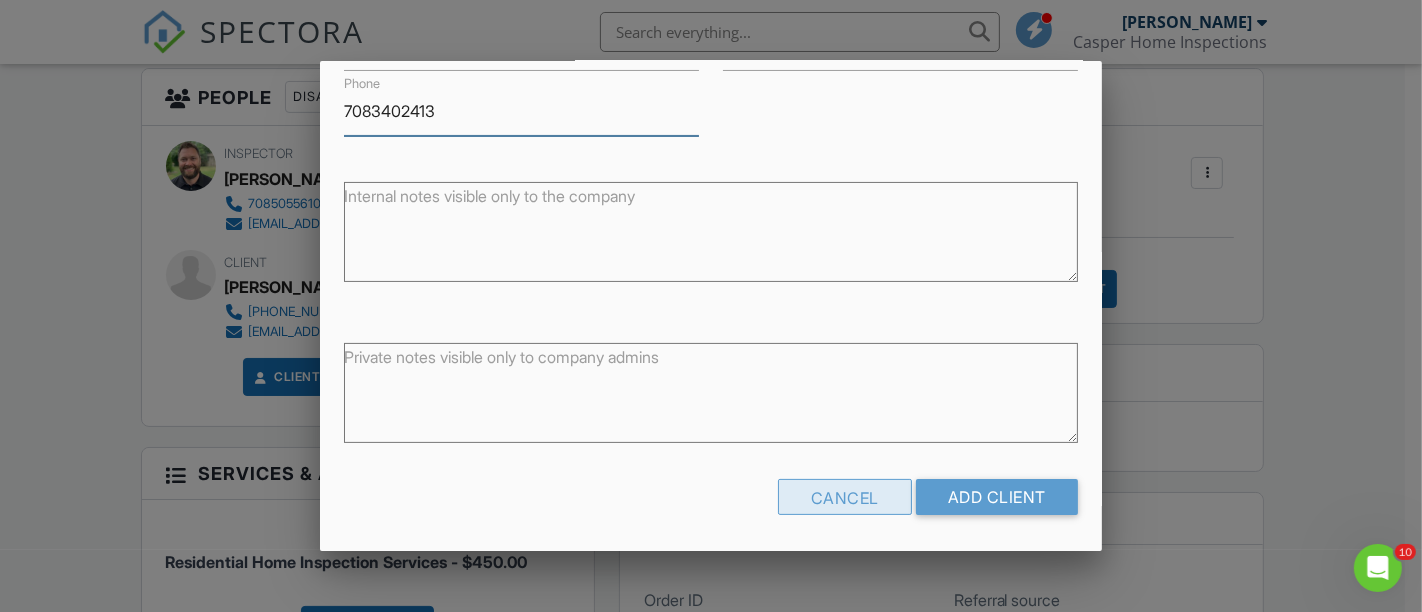 type on "7083402413" 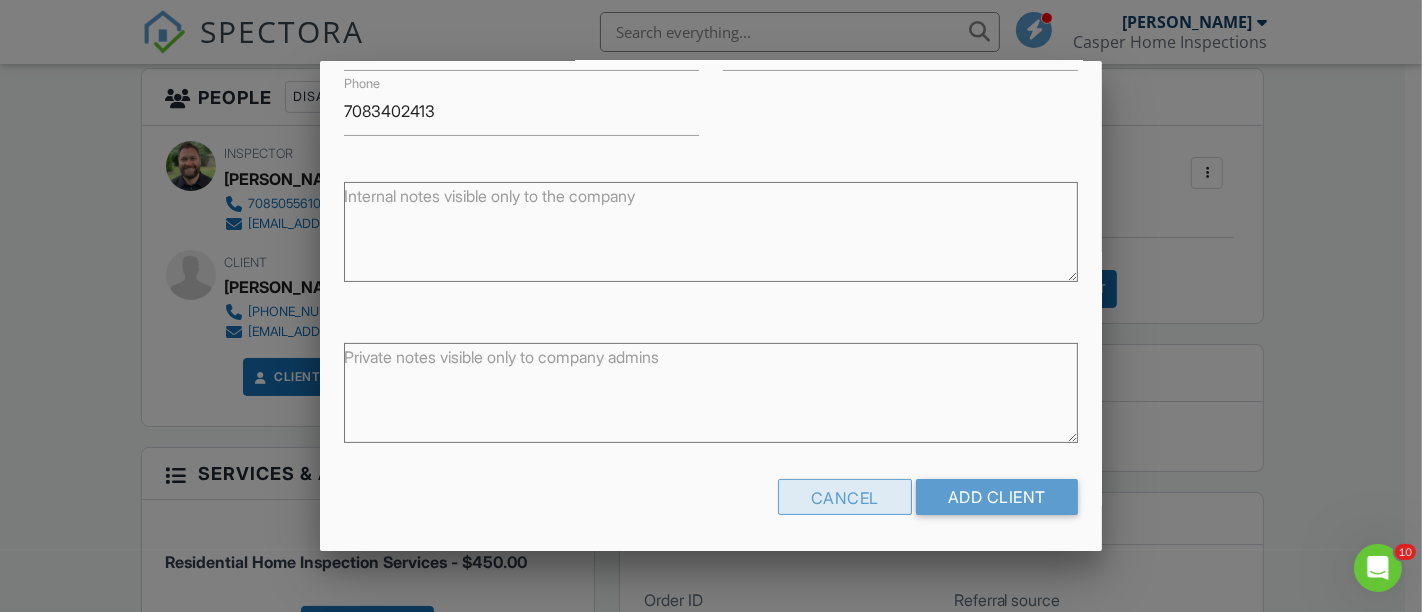 click on "Cancel" at bounding box center (845, 497) 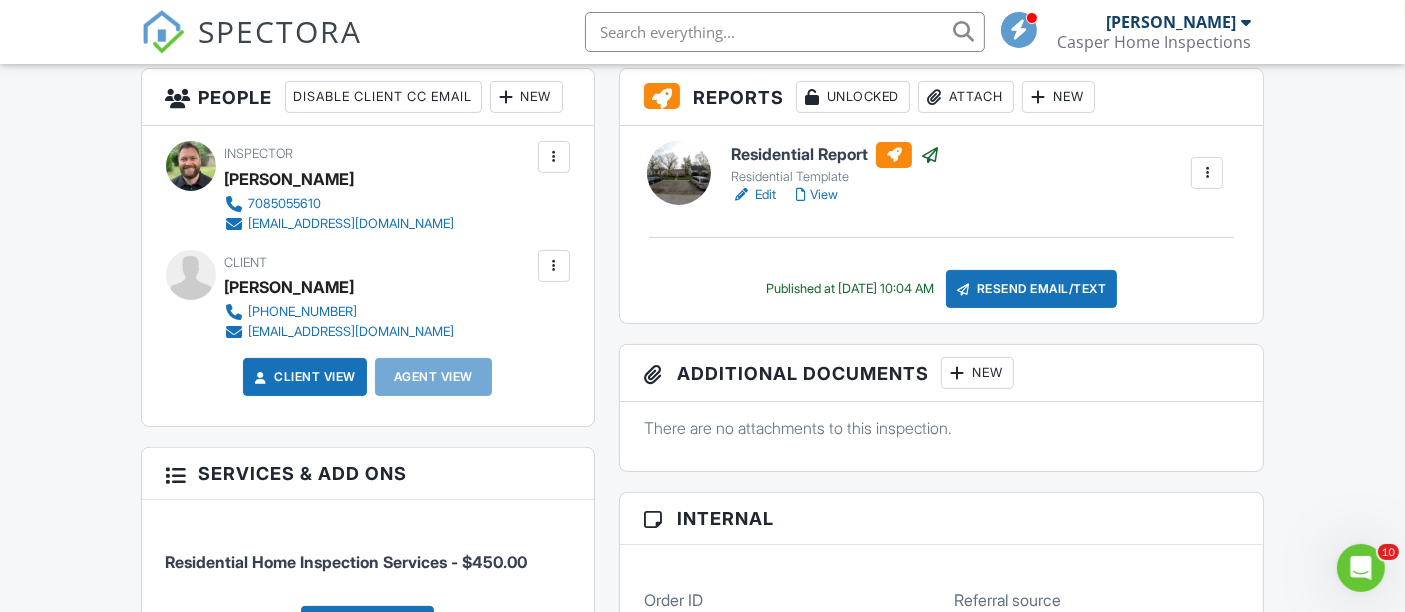 click on "New" at bounding box center (526, 97) 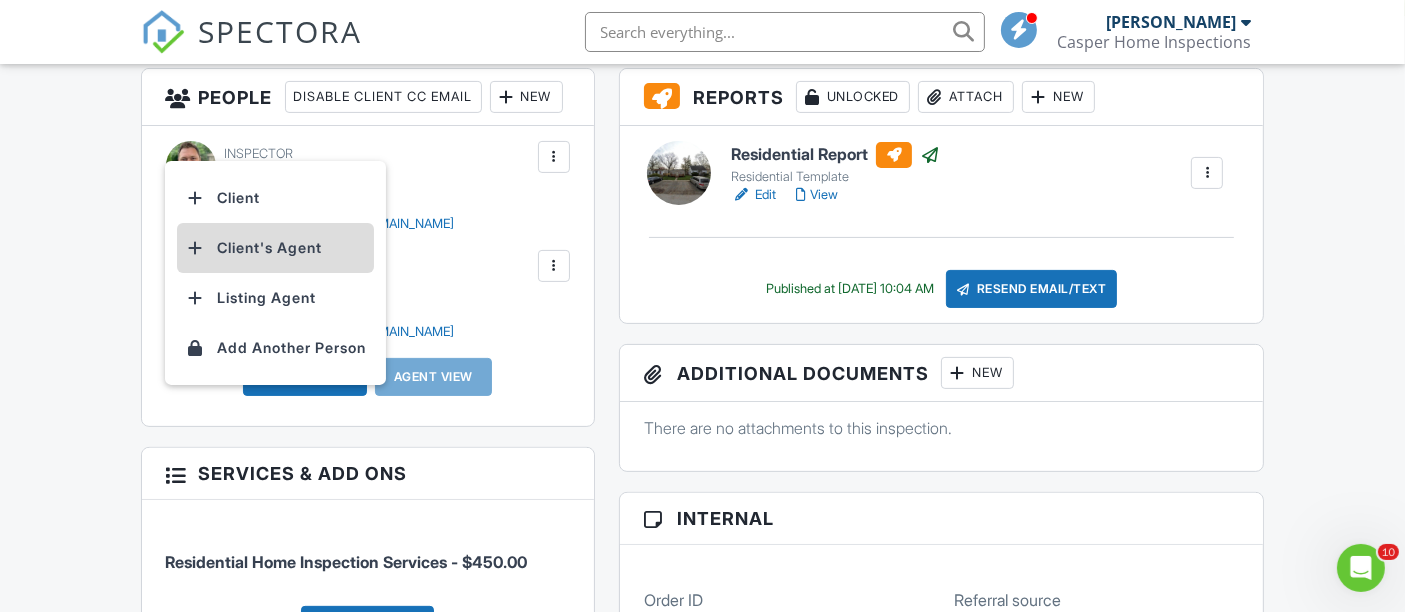 click on "Client's Agent" at bounding box center [275, 248] 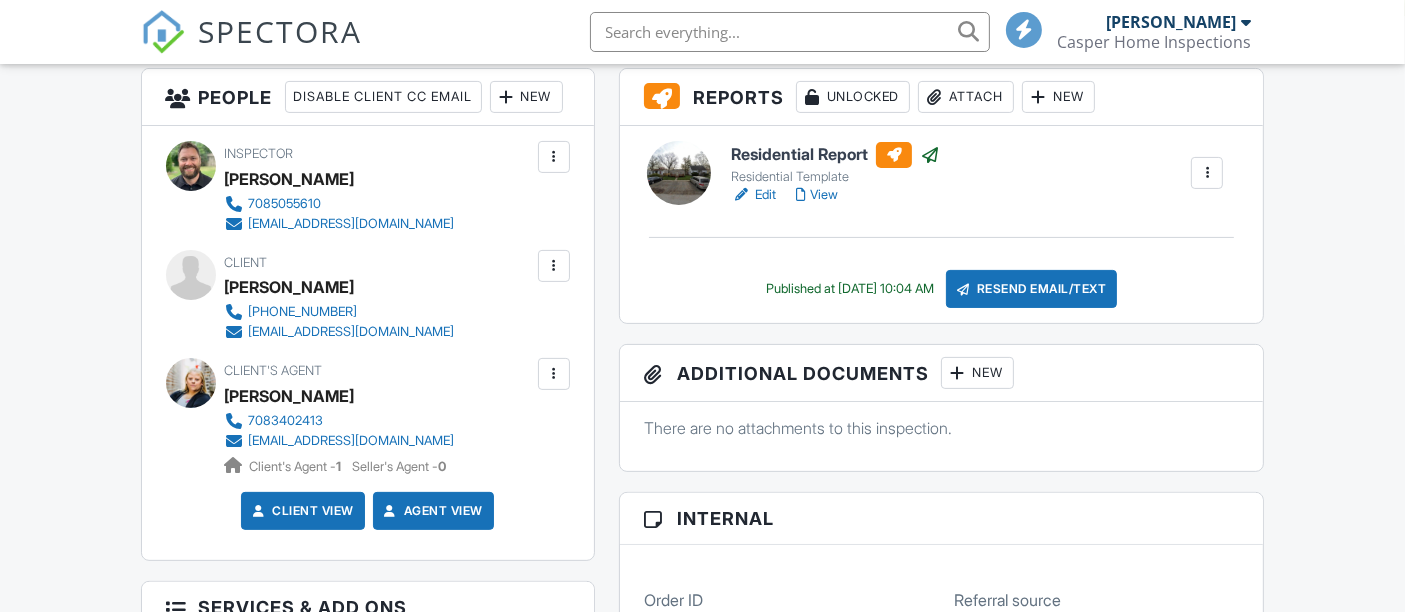 scroll, scrollTop: 518, scrollLeft: 0, axis: vertical 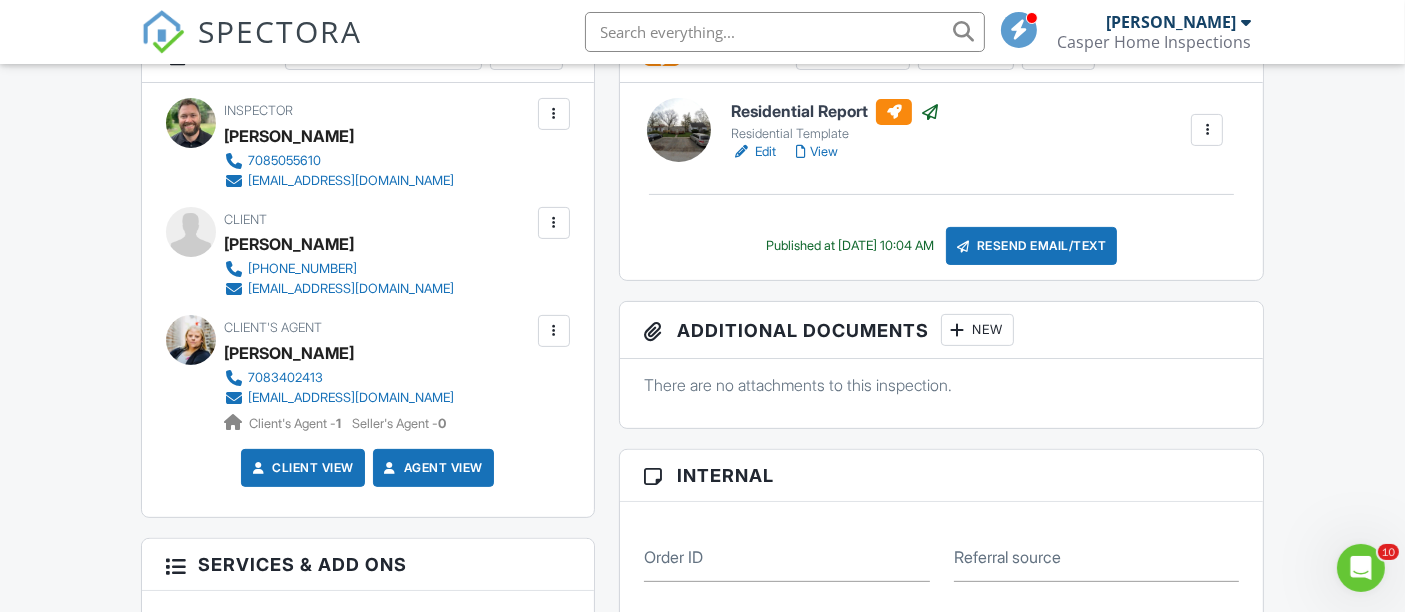 click at bounding box center (554, 331) 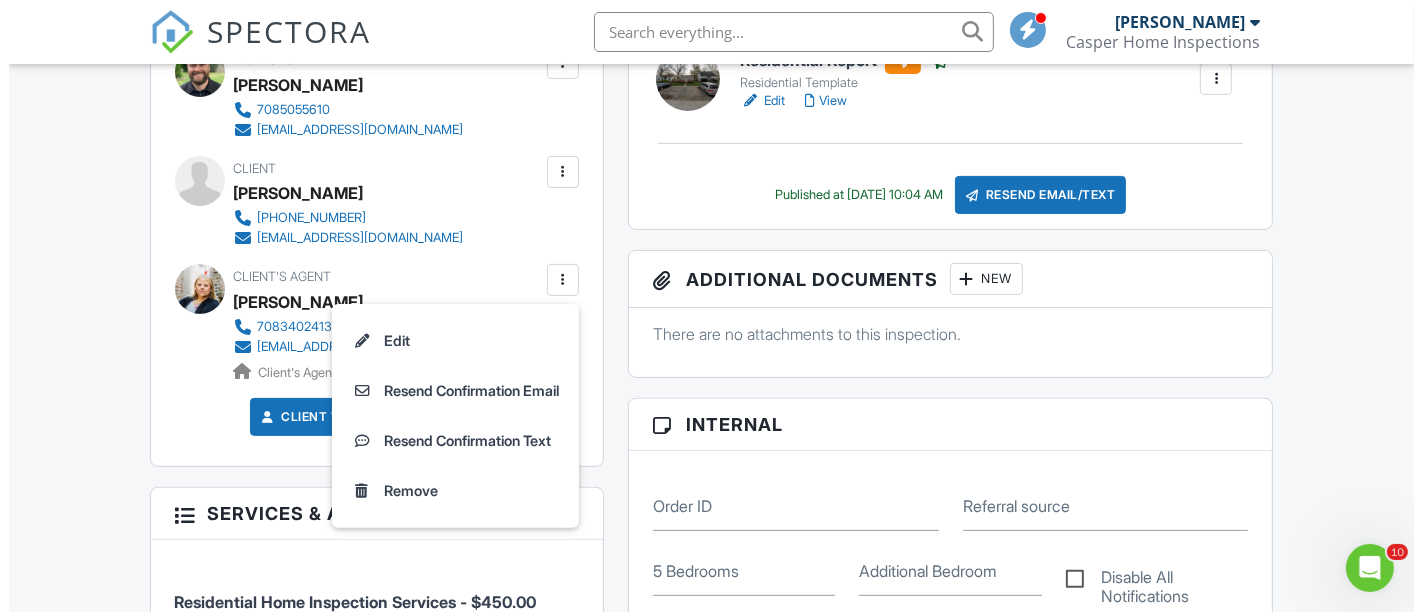 scroll, scrollTop: 450, scrollLeft: 0, axis: vertical 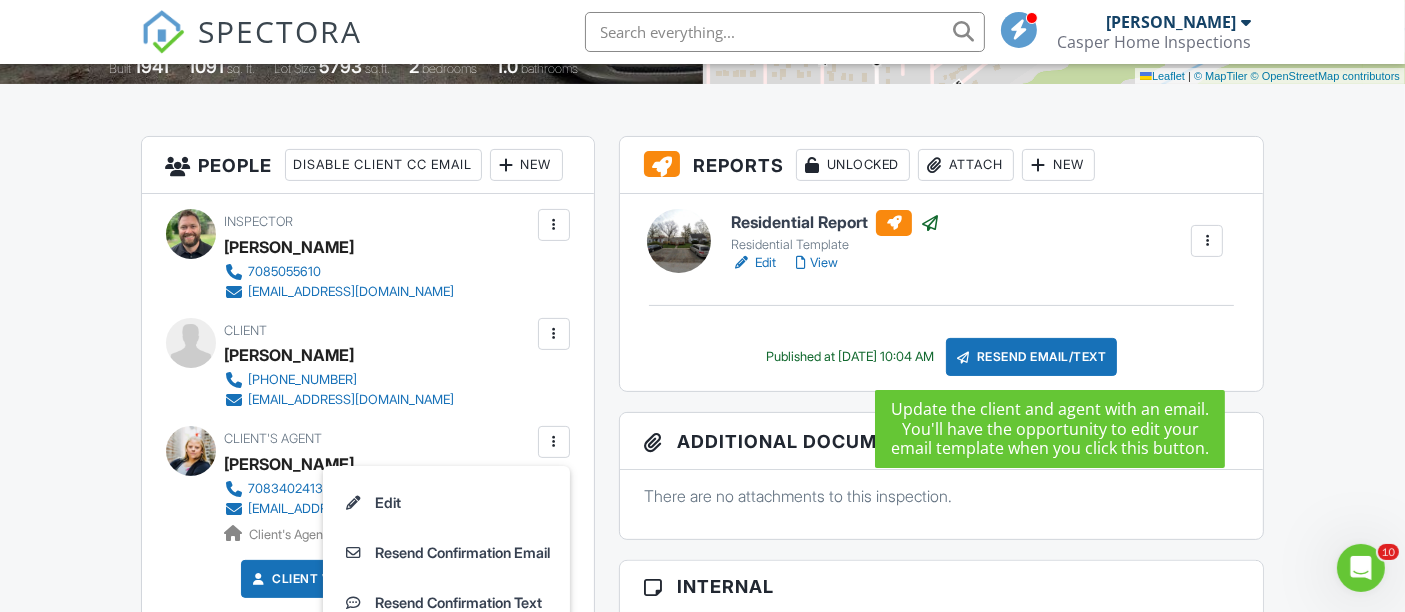 click on "Resend Email/Text" at bounding box center (1032, 357) 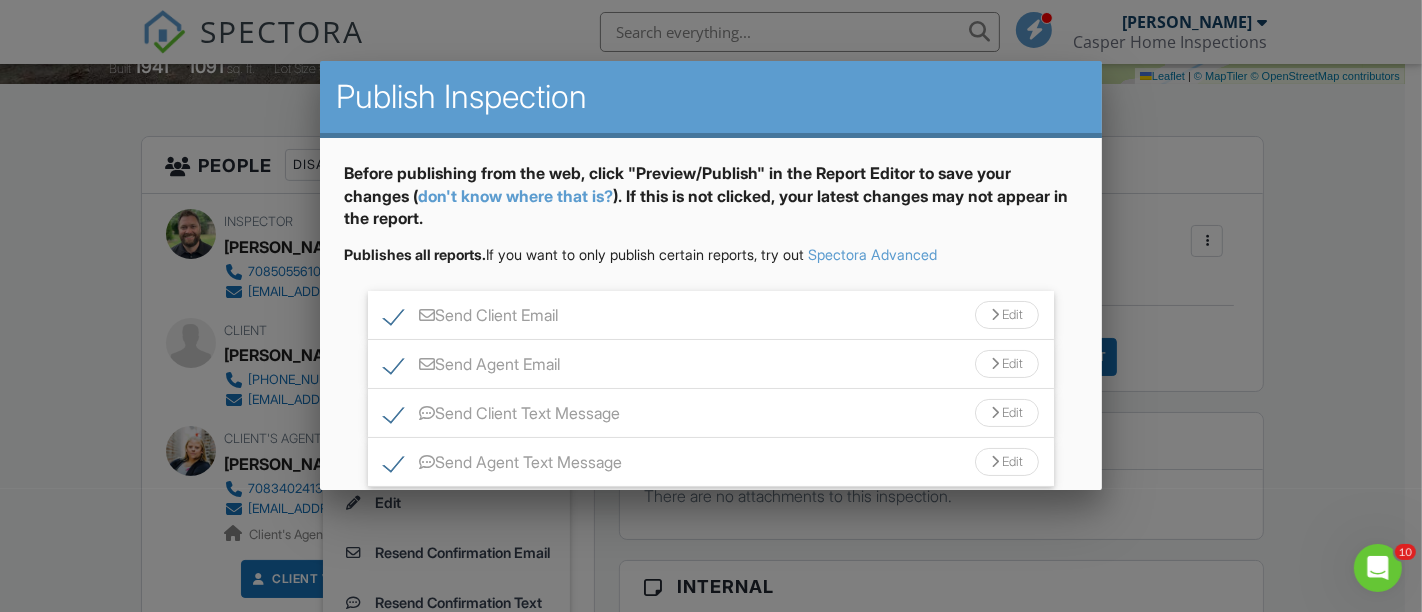 click on "Send Client Email" at bounding box center [471, 318] 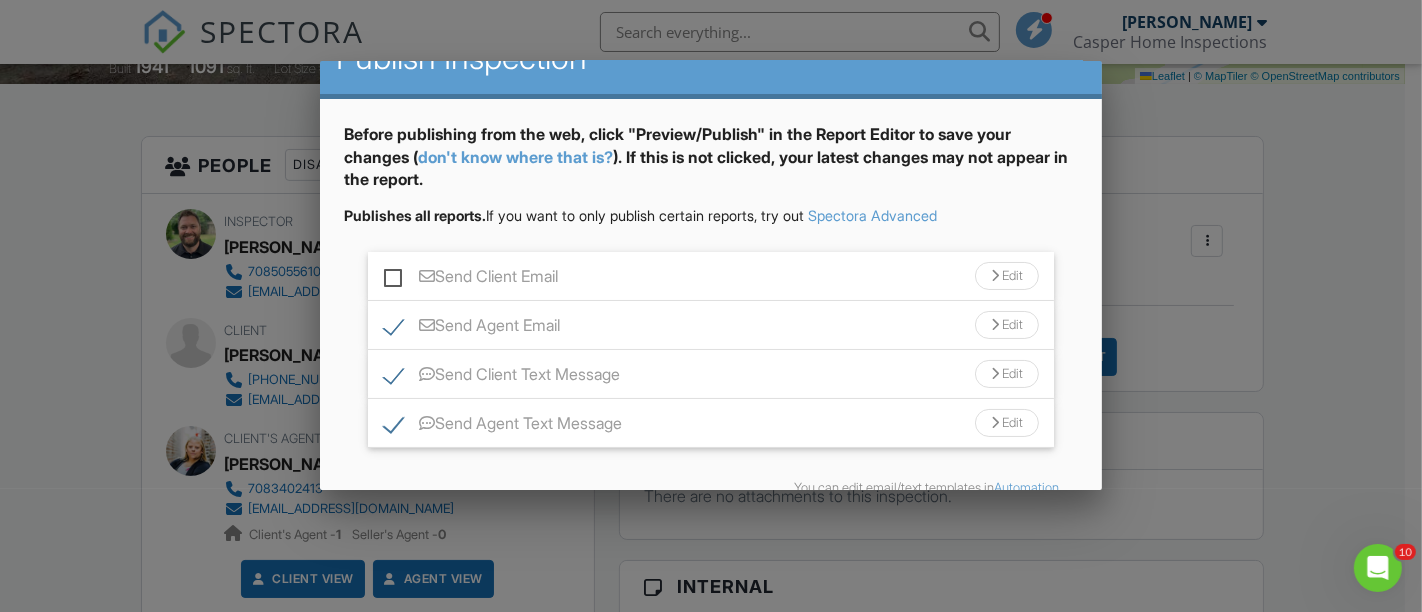 scroll, scrollTop: 111, scrollLeft: 0, axis: vertical 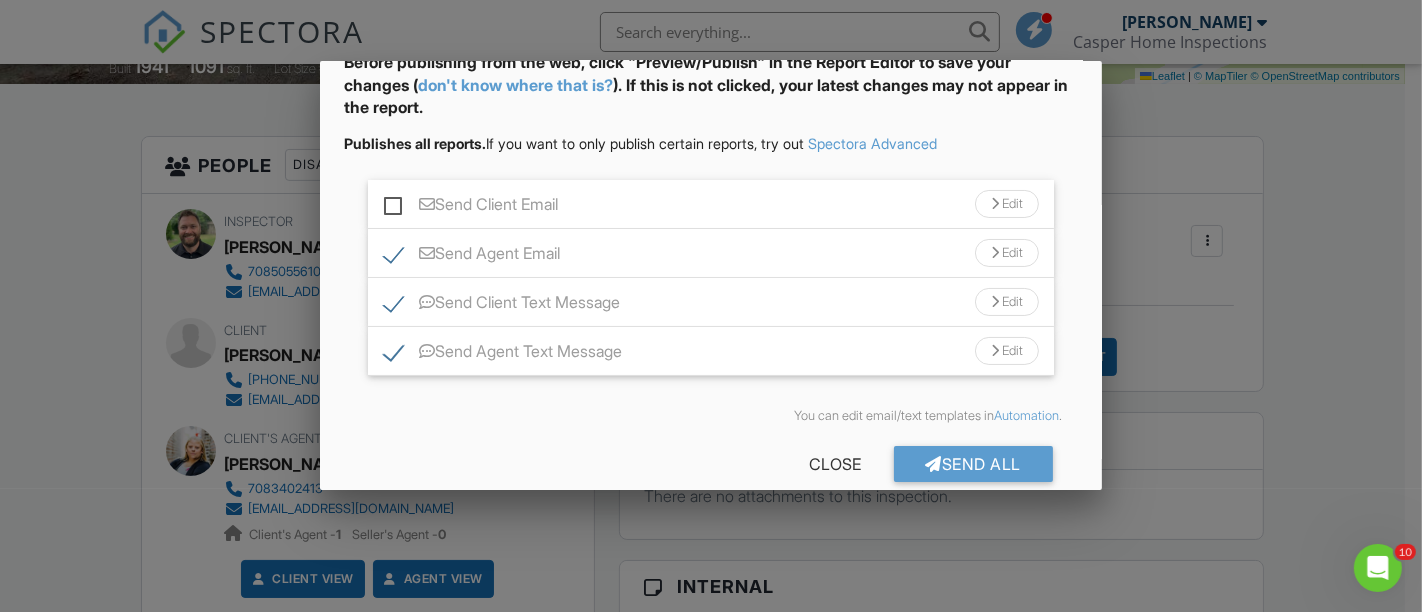 click on "Send Agent Email" at bounding box center [472, 256] 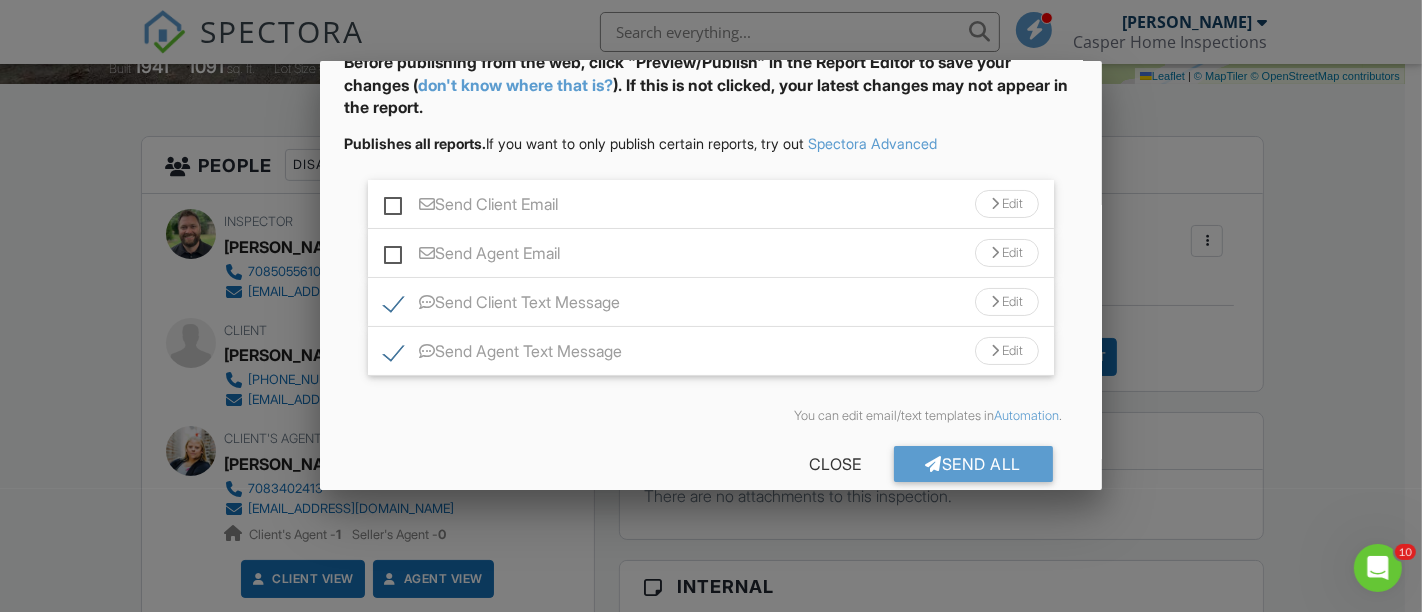 click on "Send Agent Email" at bounding box center (472, 256) 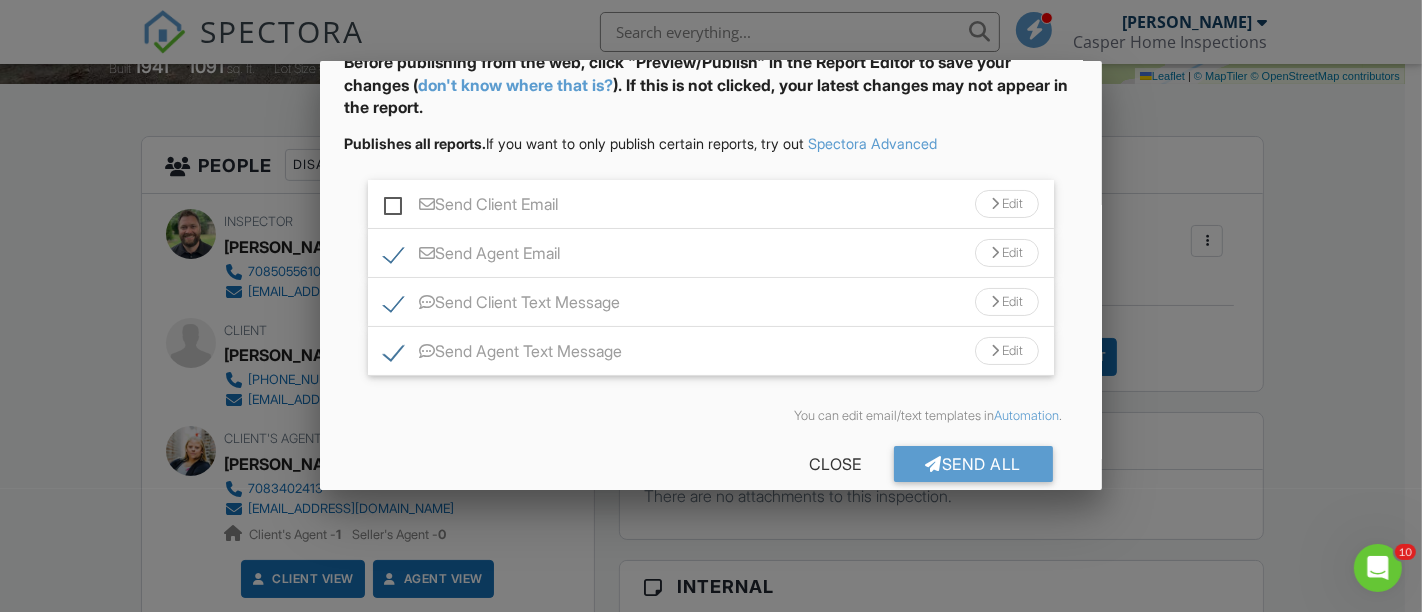 click on "Send Client Text Message" at bounding box center [502, 305] 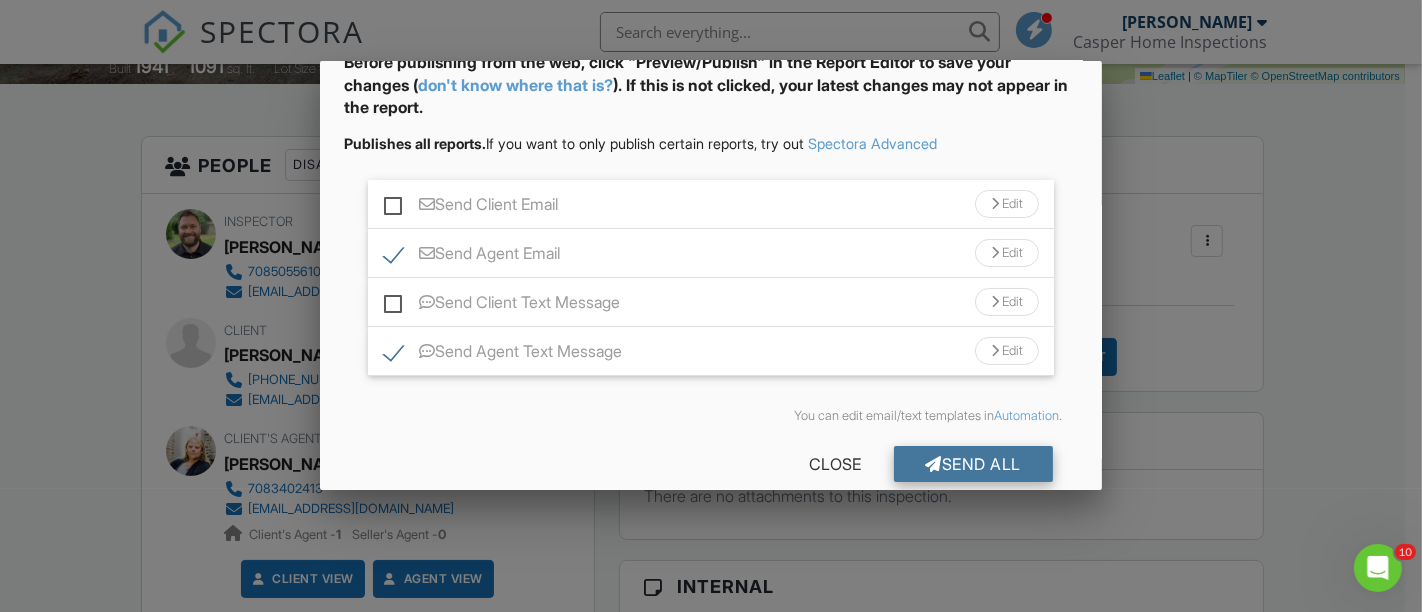 click at bounding box center (934, 464) 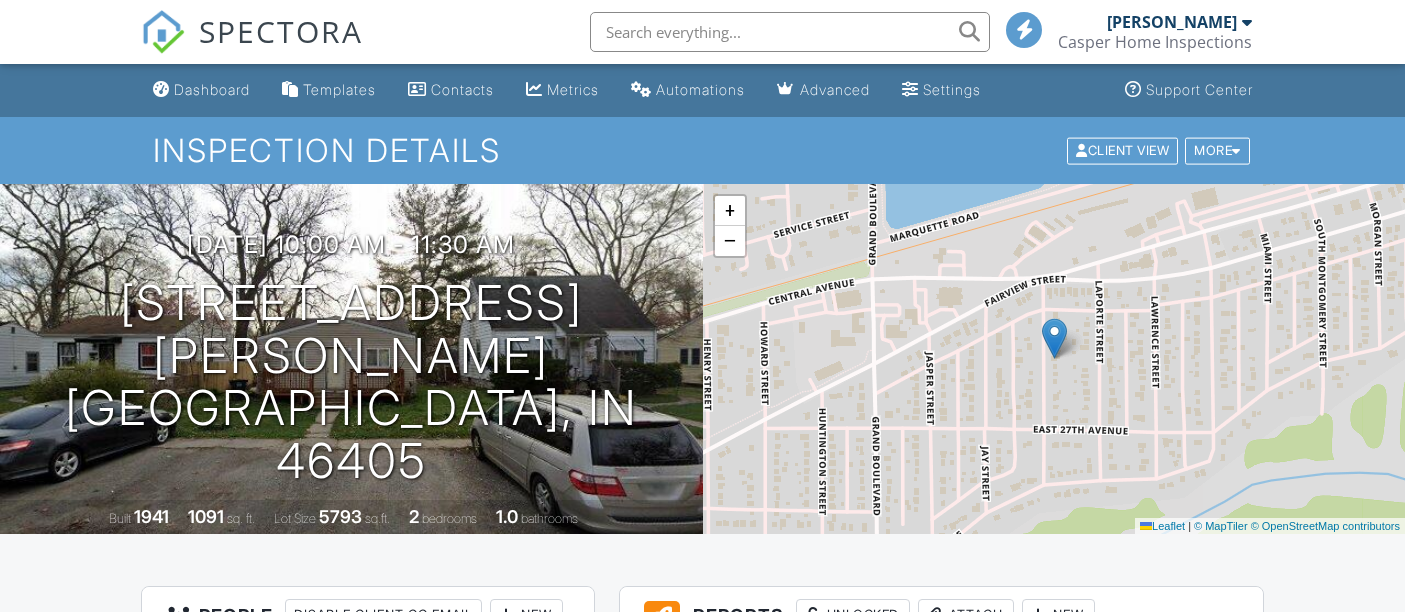 scroll, scrollTop: 450, scrollLeft: 0, axis: vertical 